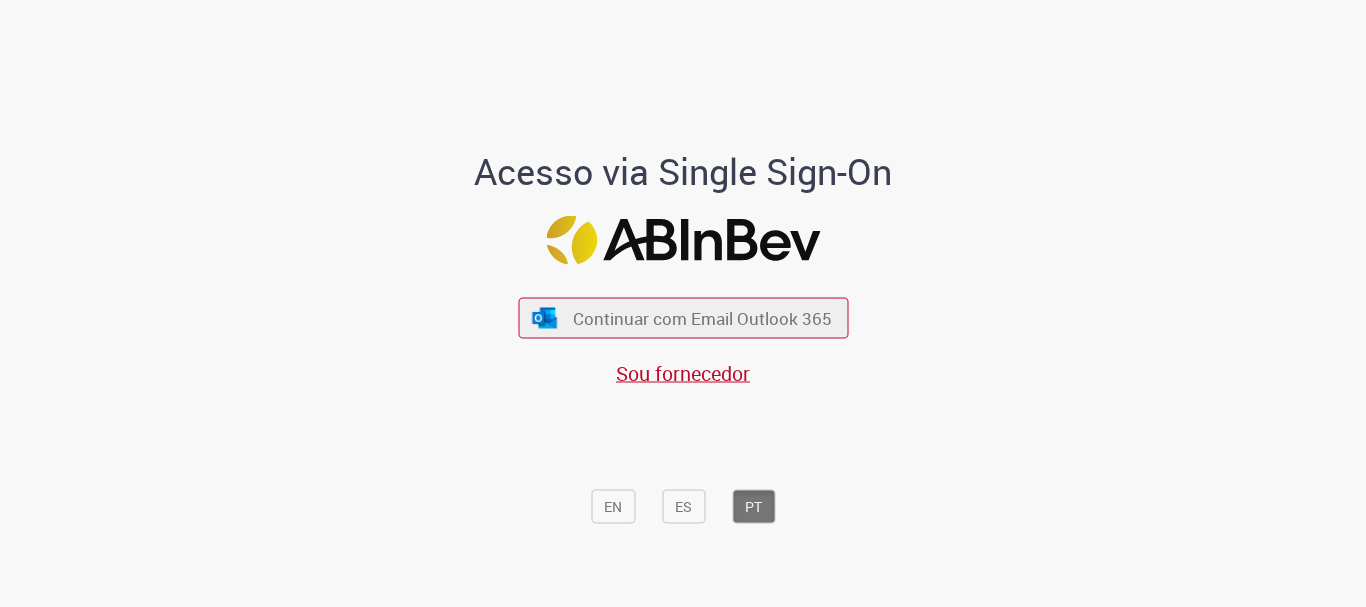 scroll, scrollTop: 0, scrollLeft: 0, axis: both 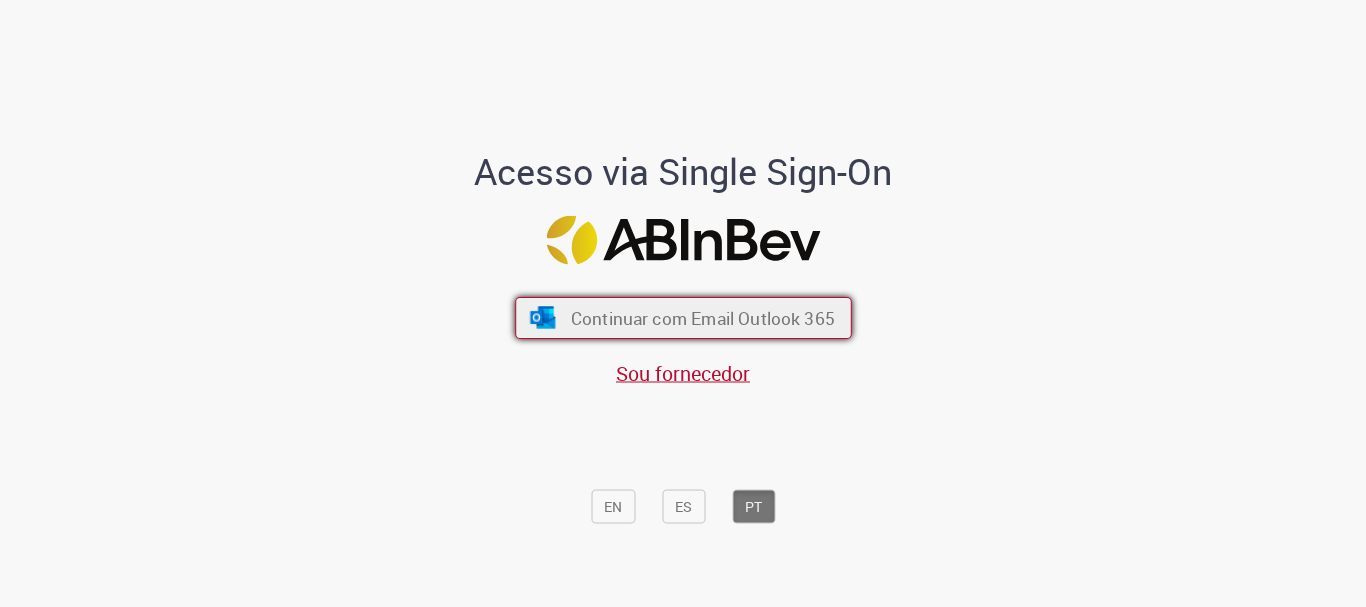 click on "Continuar com Email Outlook 365" at bounding box center (702, 318) 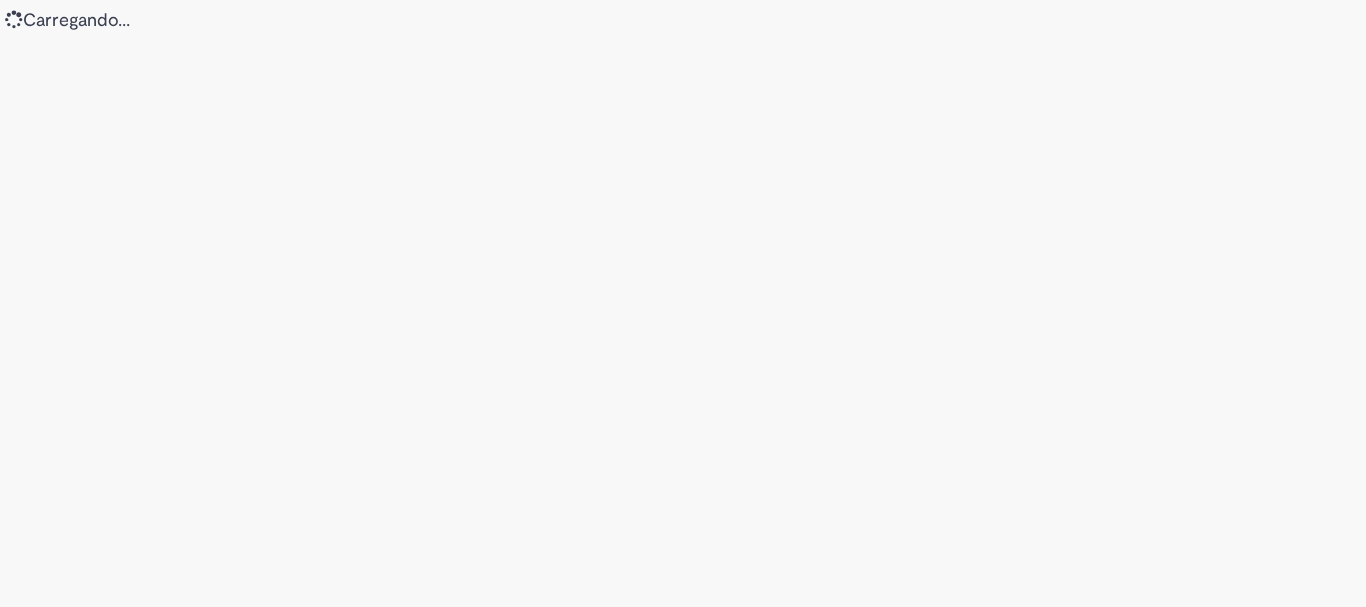 scroll, scrollTop: 0, scrollLeft: 0, axis: both 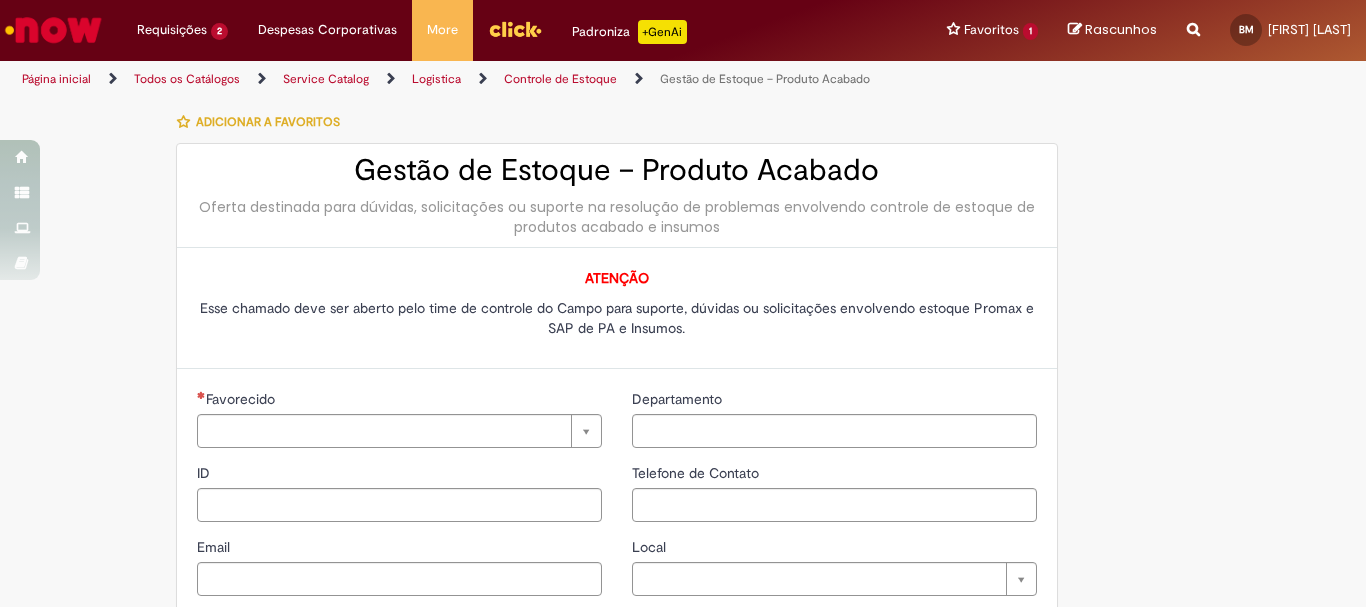 type on "********" 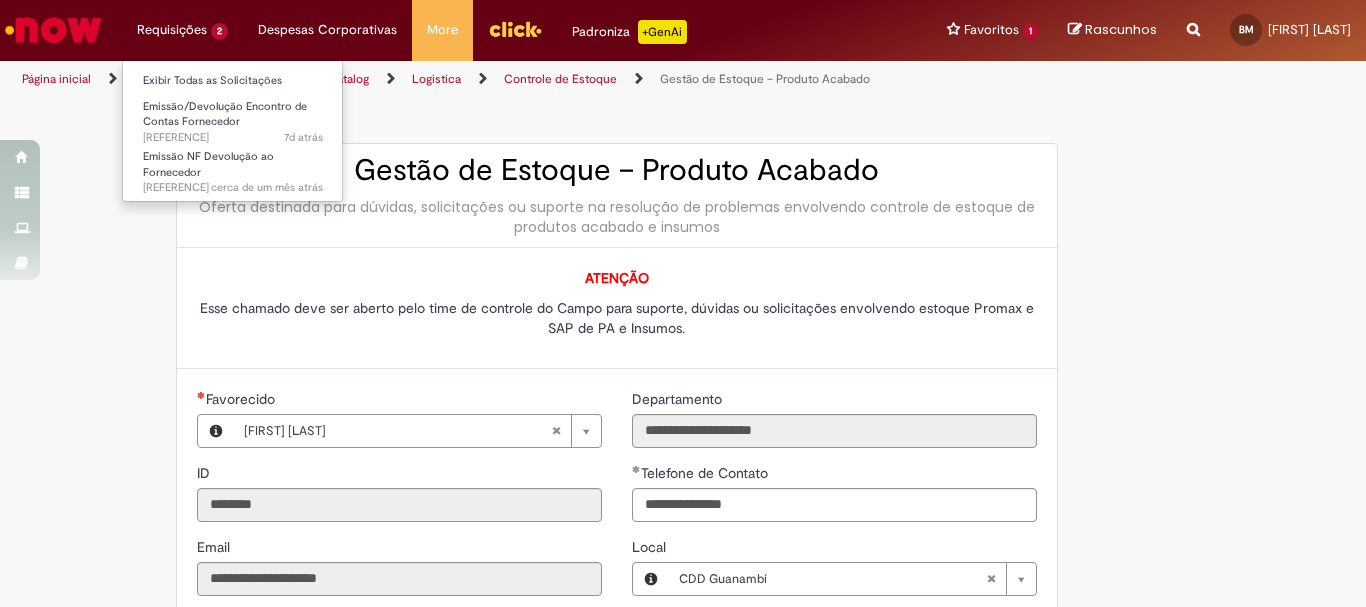 type on "**********" 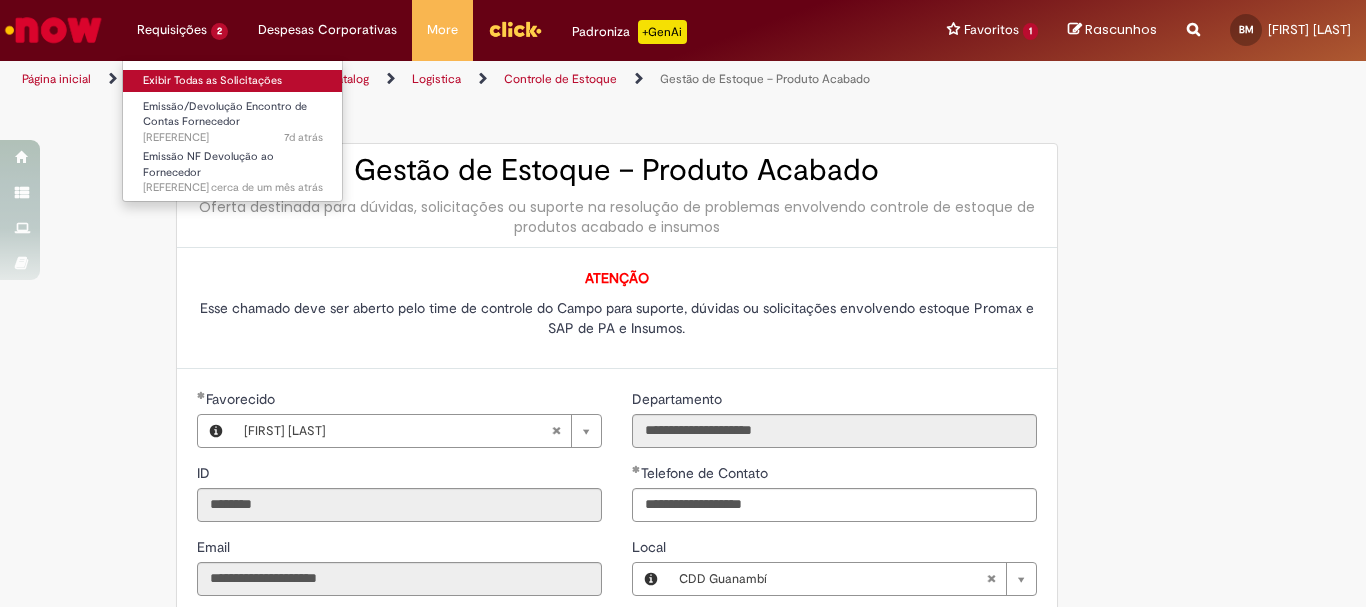 click on "Exibir Todas as Solicitações" at bounding box center [233, 81] 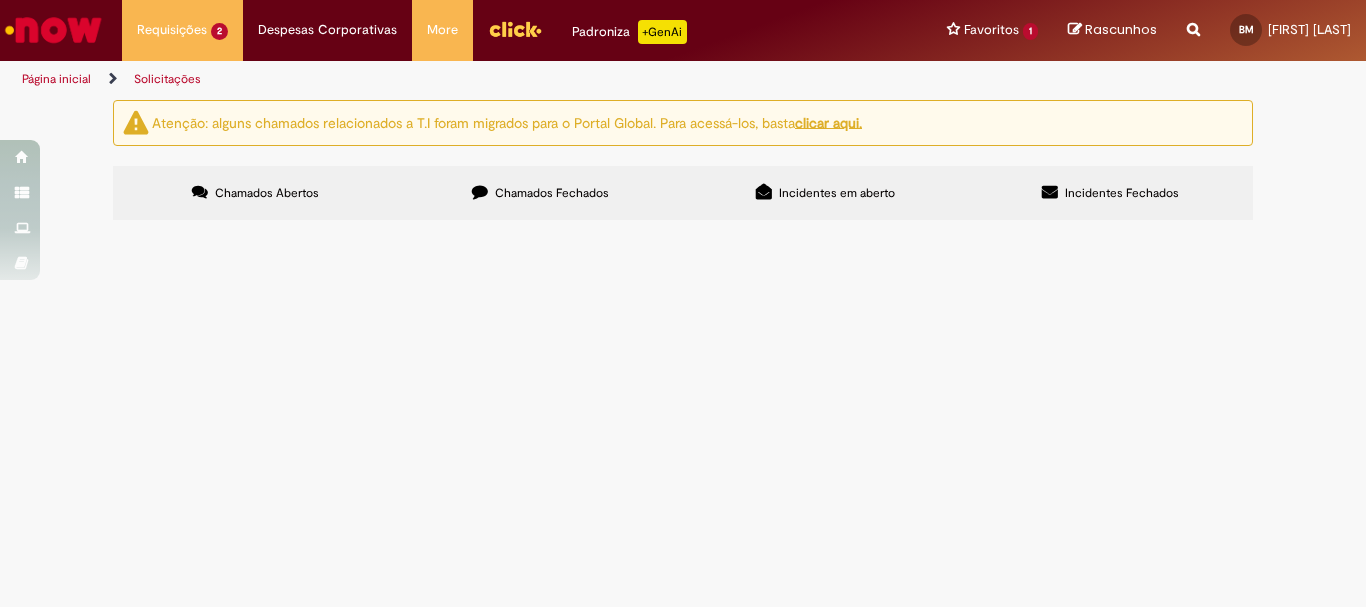 click on "Chamados Fechados" at bounding box center (540, 193) 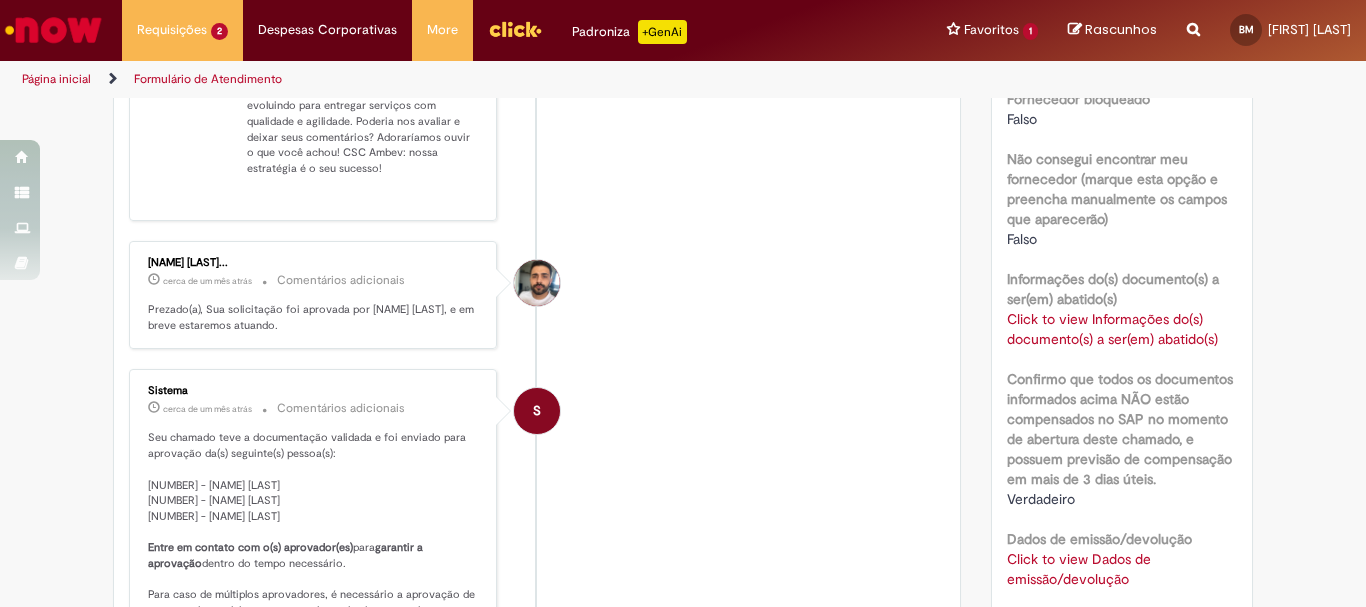 scroll, scrollTop: 1223, scrollLeft: 0, axis: vertical 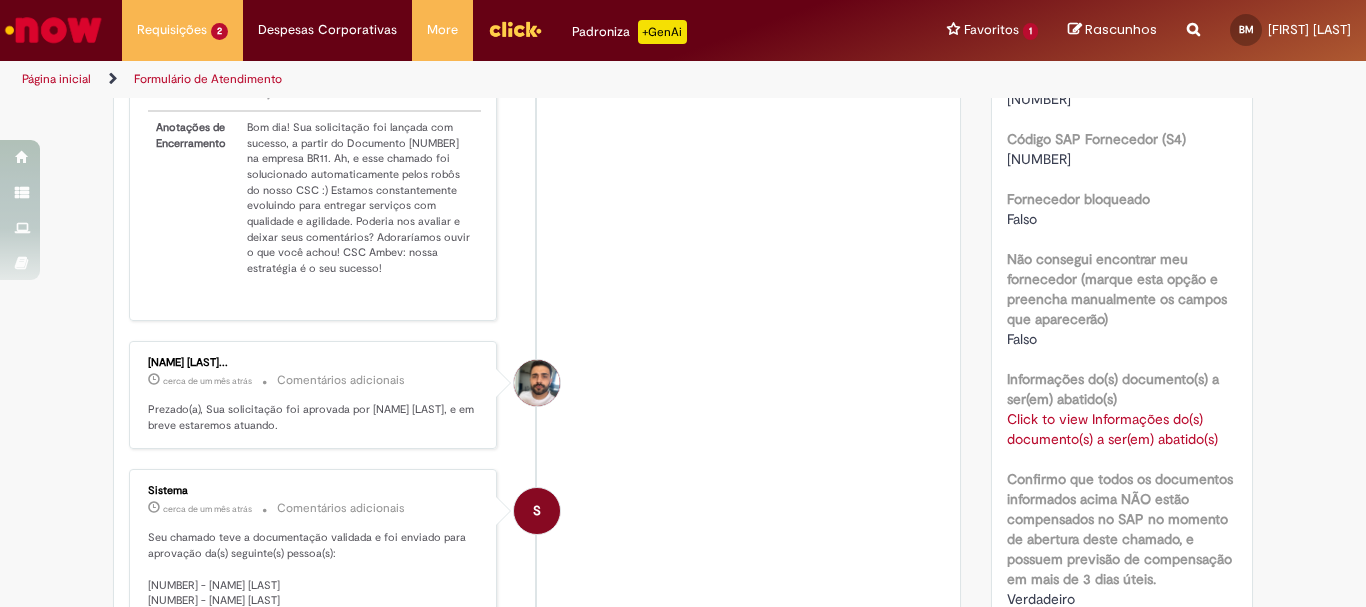 click on "Click to view Informações do(s) documento(s) a ser(em) abatido(s)   Click to view Informações do(s) documento(s) a ser(em) abatido(s)" at bounding box center [1122, 429] 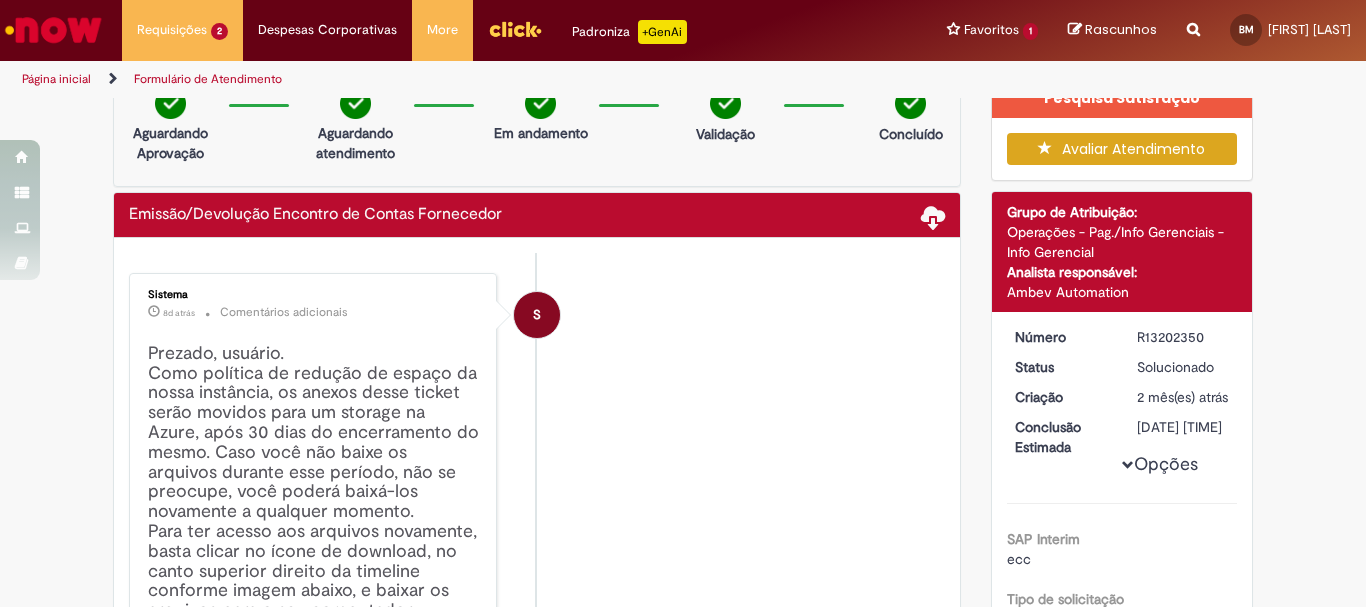 scroll, scrollTop: 0, scrollLeft: 0, axis: both 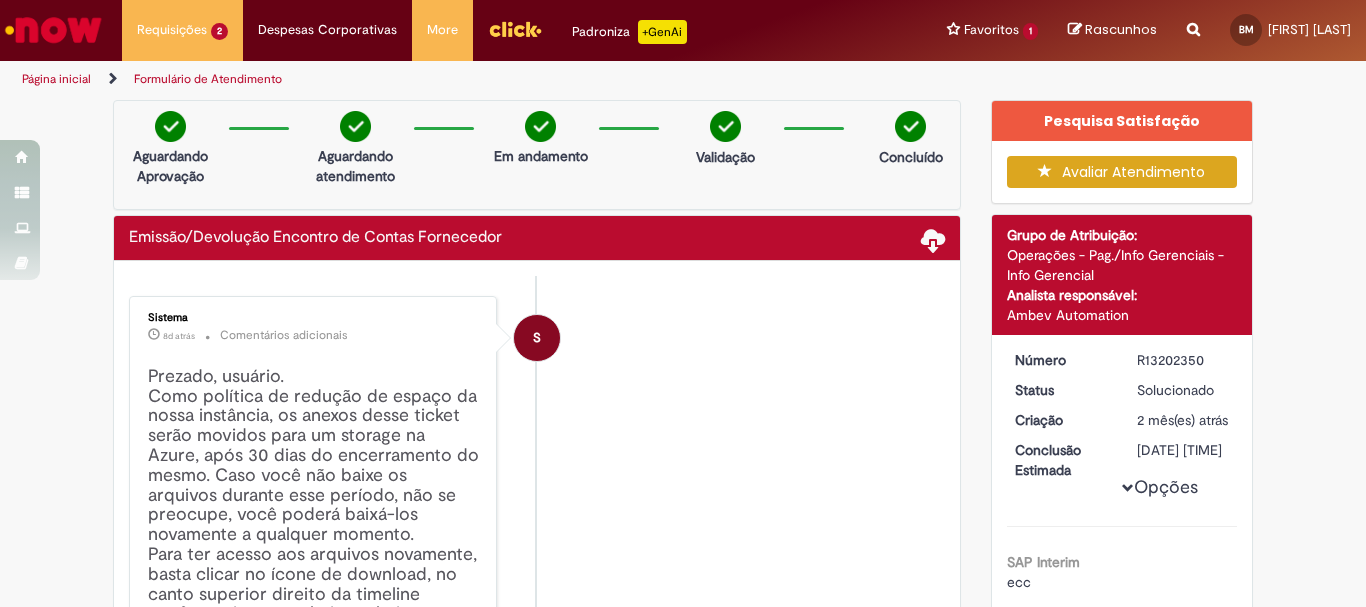 drag, startPoint x: 906, startPoint y: 250, endPoint x: 926, endPoint y: 242, distance: 21.540659 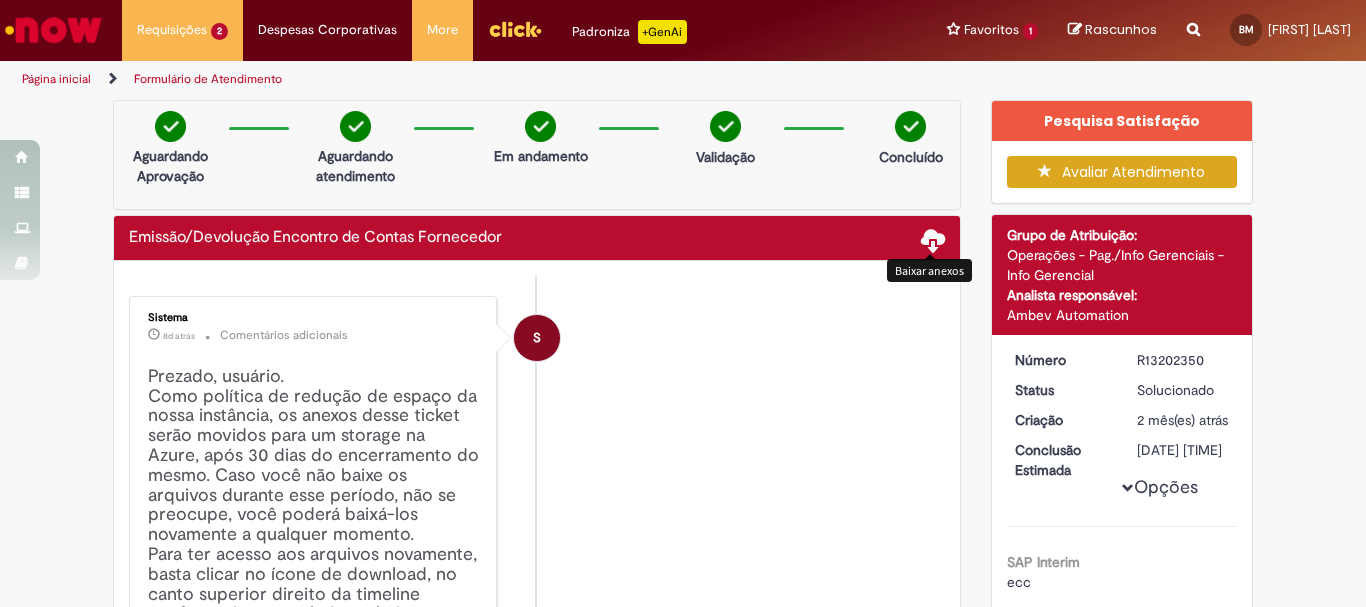 click at bounding box center [933, 239] 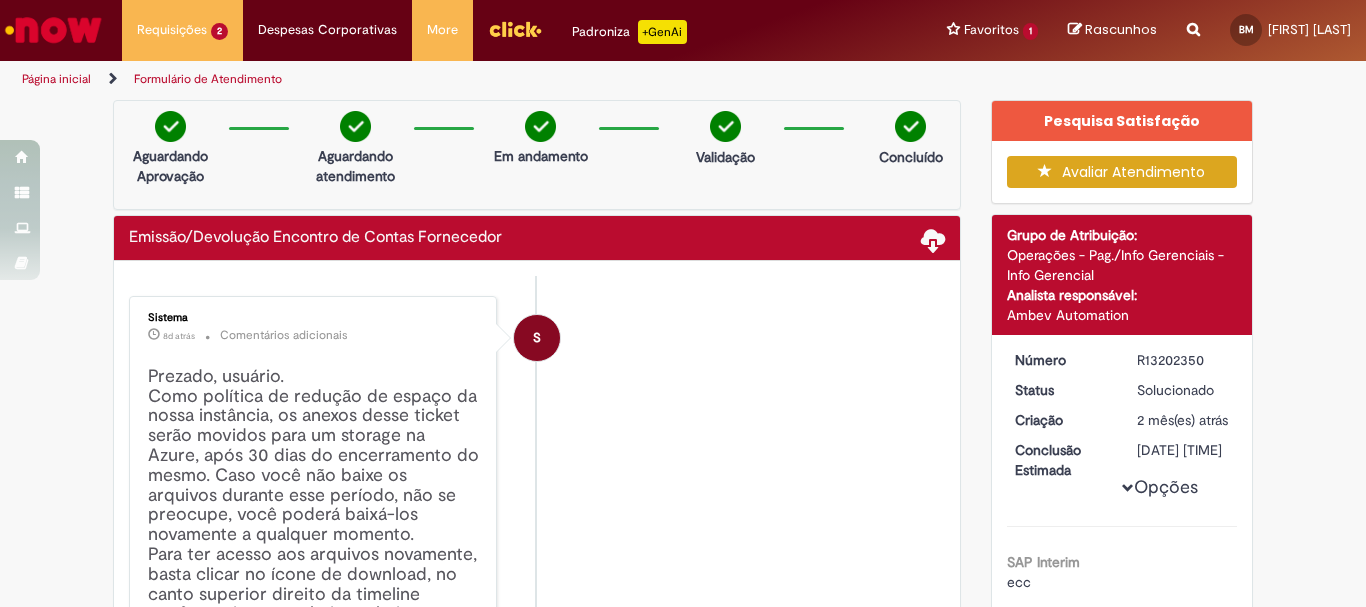 click at bounding box center [933, 239] 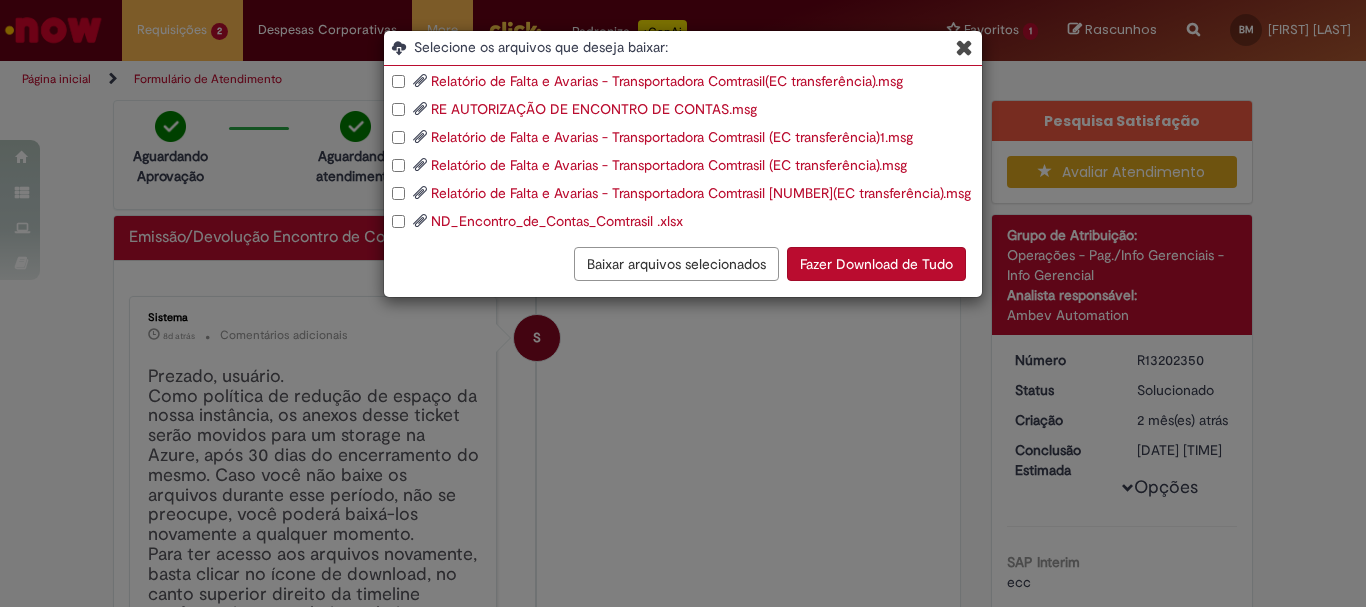 scroll, scrollTop: 200, scrollLeft: 0, axis: vertical 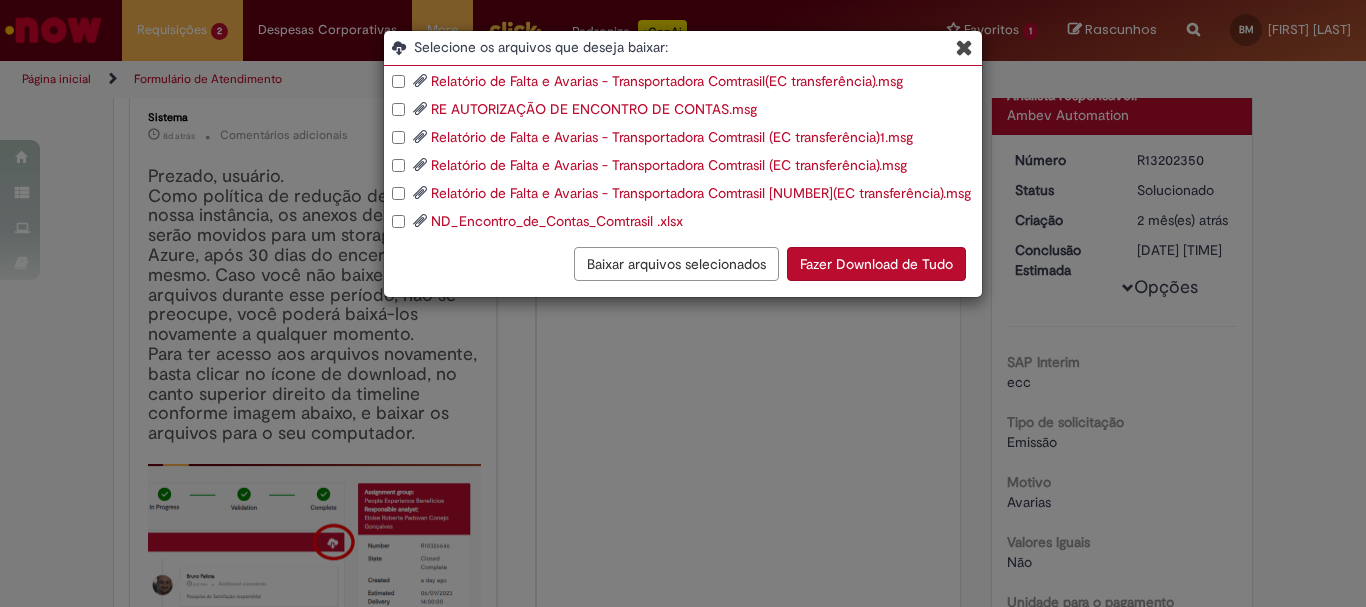 click on "Fazer Download de Tudo" at bounding box center [876, 264] 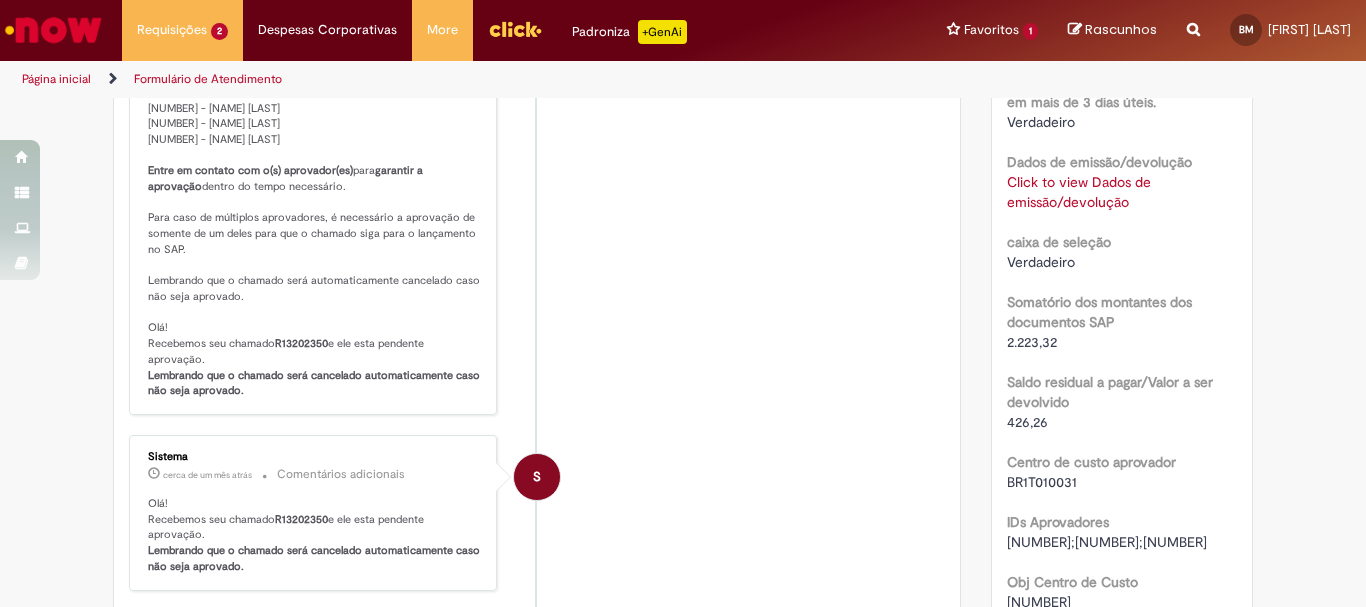 scroll, scrollTop: 1800, scrollLeft: 0, axis: vertical 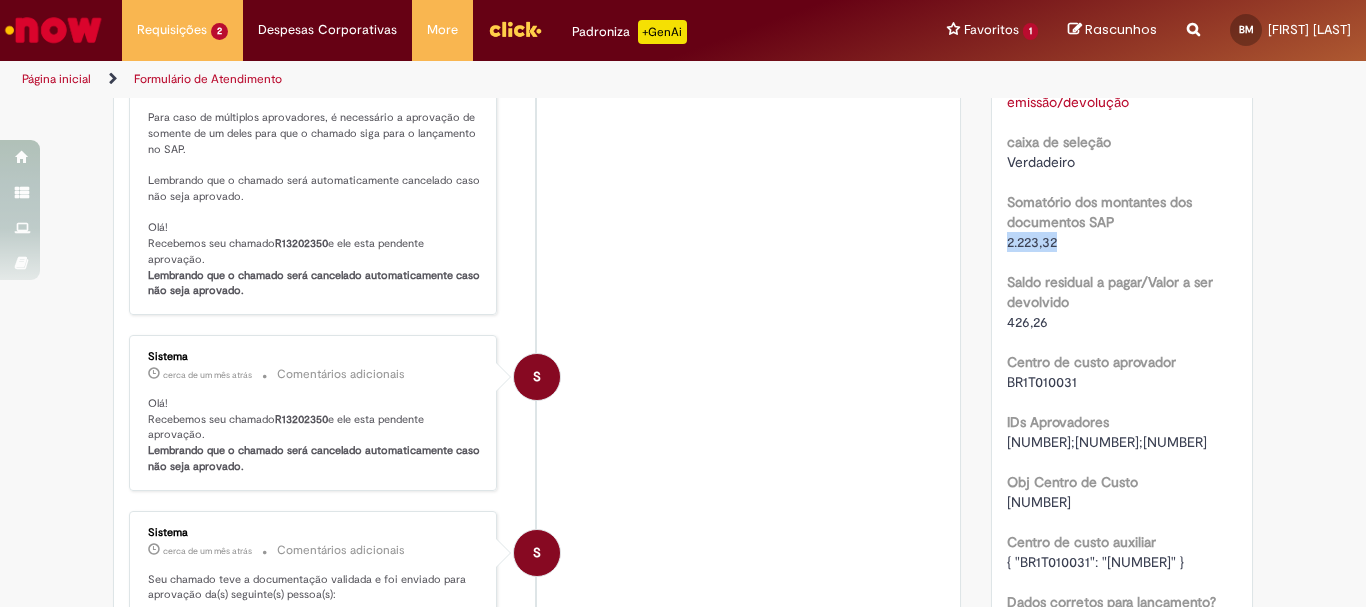 drag, startPoint x: 1058, startPoint y: 289, endPoint x: 996, endPoint y: 291, distance: 62.03225 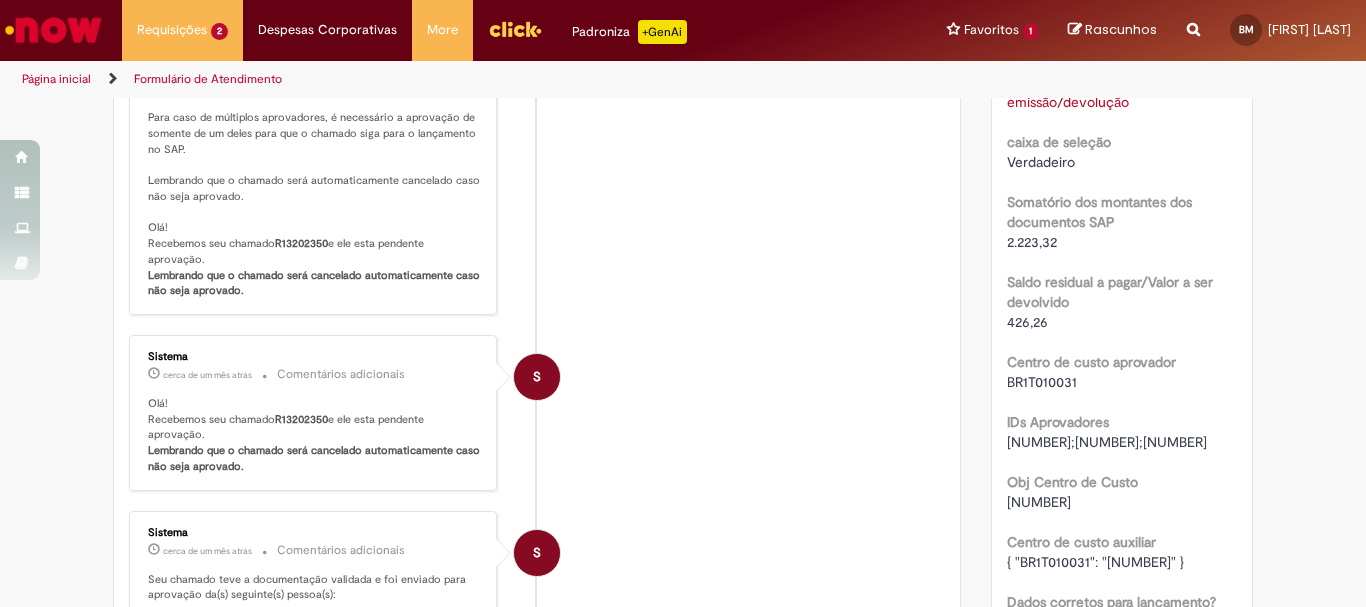 click on "S
Sistema
[NUMBER]d atrás [NUMBER] dias atrás     Comentários adicionais
Prezado, usuário. Como política de redução de espaço da nossa instância, os anexos desse ticket serão movidos para um storage na Azure, após [NUMBER] dias do encerramento do mesmo. Caso você não baixe os arquivos durante esse período, não se preocupe, você poderá baixá-los novamente a qualquer momento. Para ter acesso aos arquivos novamente, basta clicar no ícone de download, no canto superior direito da timeline conforme imagem abaixo, e baixar os arquivos para o seu computador. Obs.: Para baixar o arquivo você precisa estar conectado na VPN ou WA
BM" at bounding box center (537, -245) 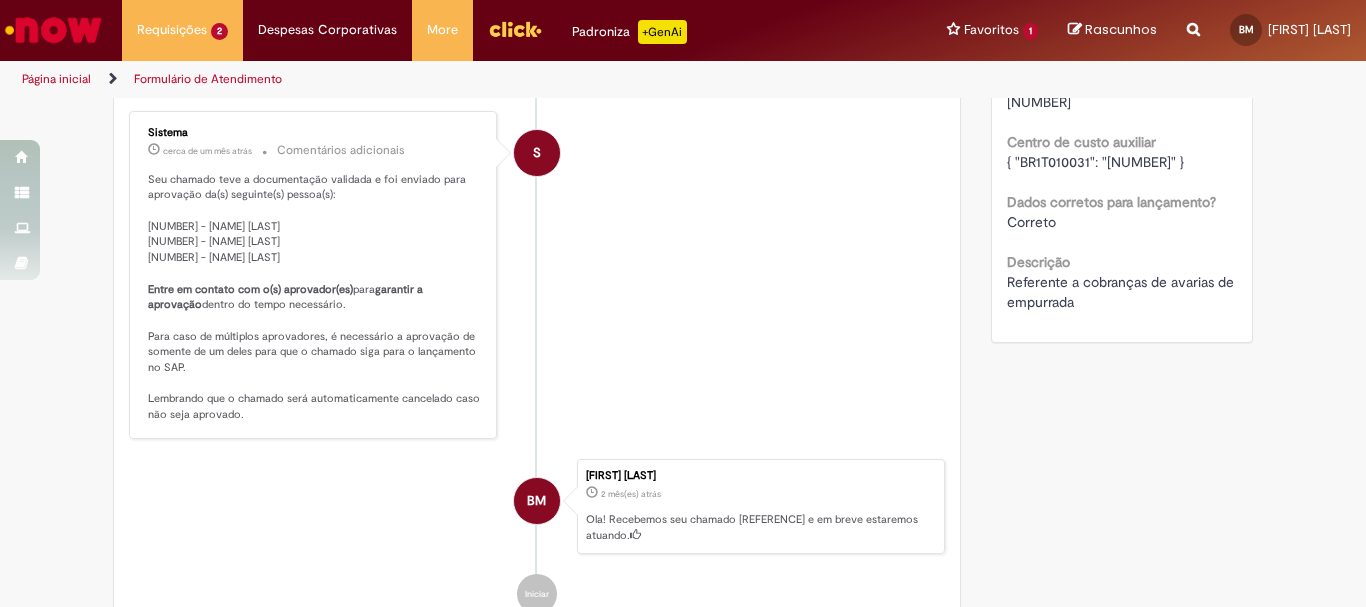 scroll, scrollTop: 2400, scrollLeft: 0, axis: vertical 